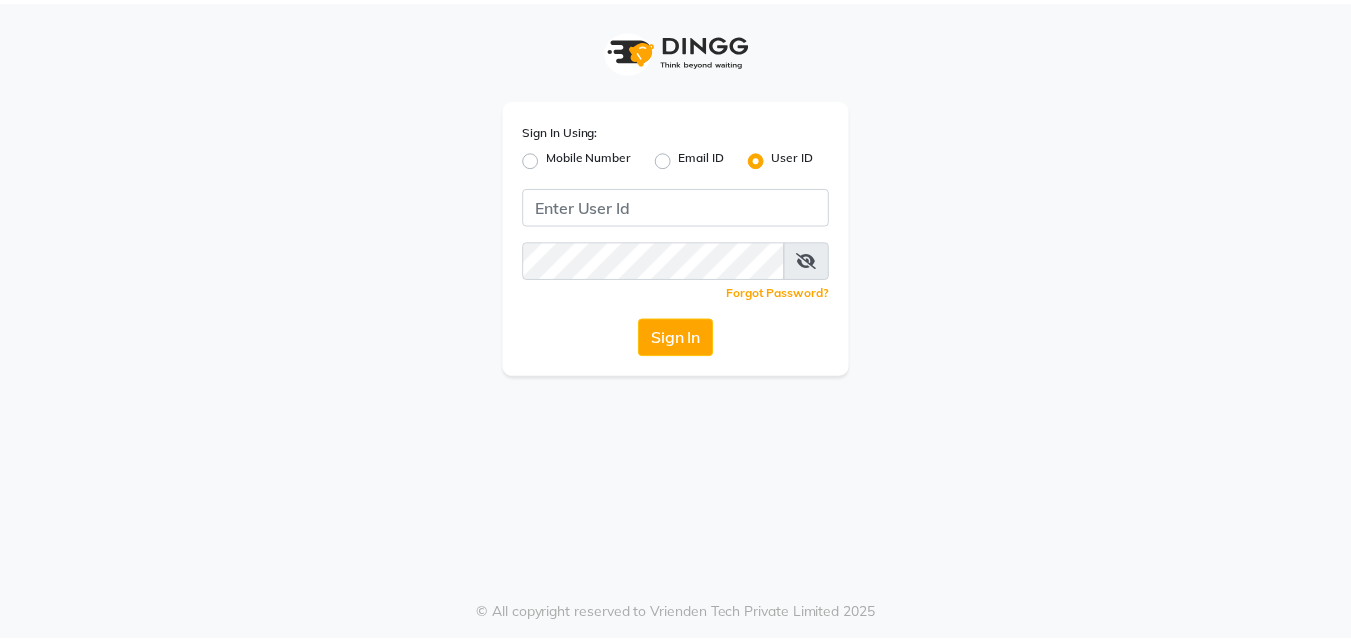 scroll, scrollTop: 0, scrollLeft: 0, axis: both 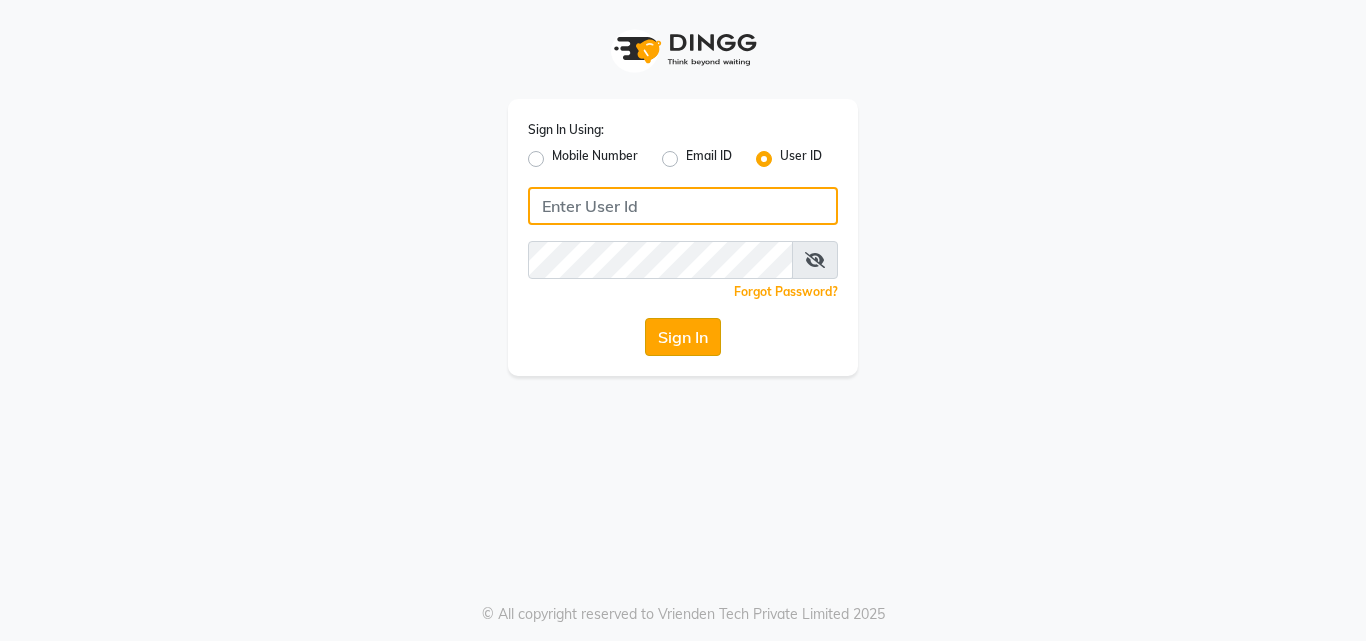 type on "[EMAIL]" 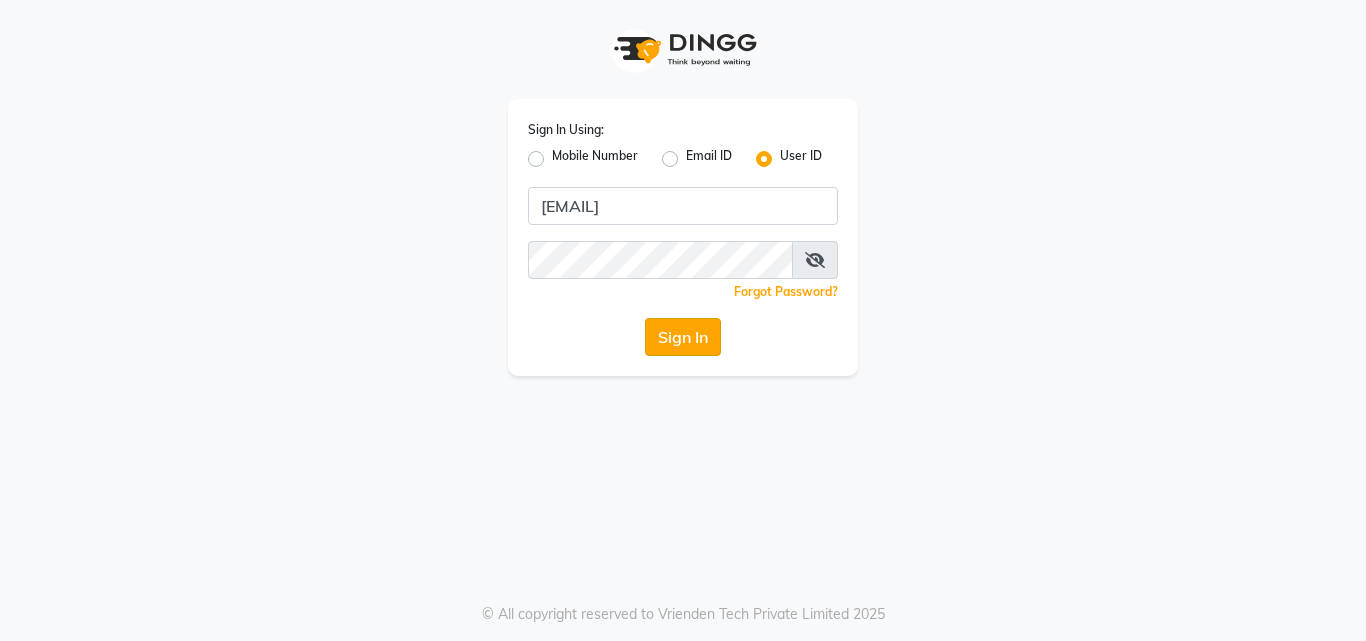 click on "Sign In" 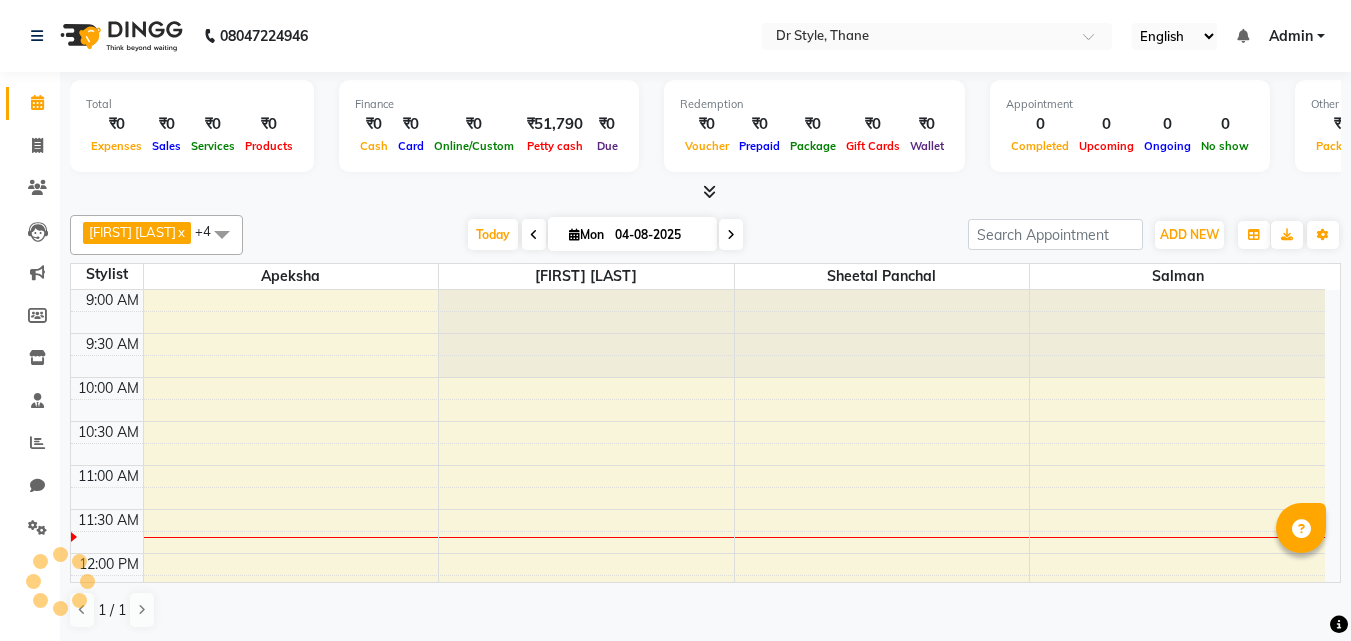 scroll, scrollTop: 0, scrollLeft: 0, axis: both 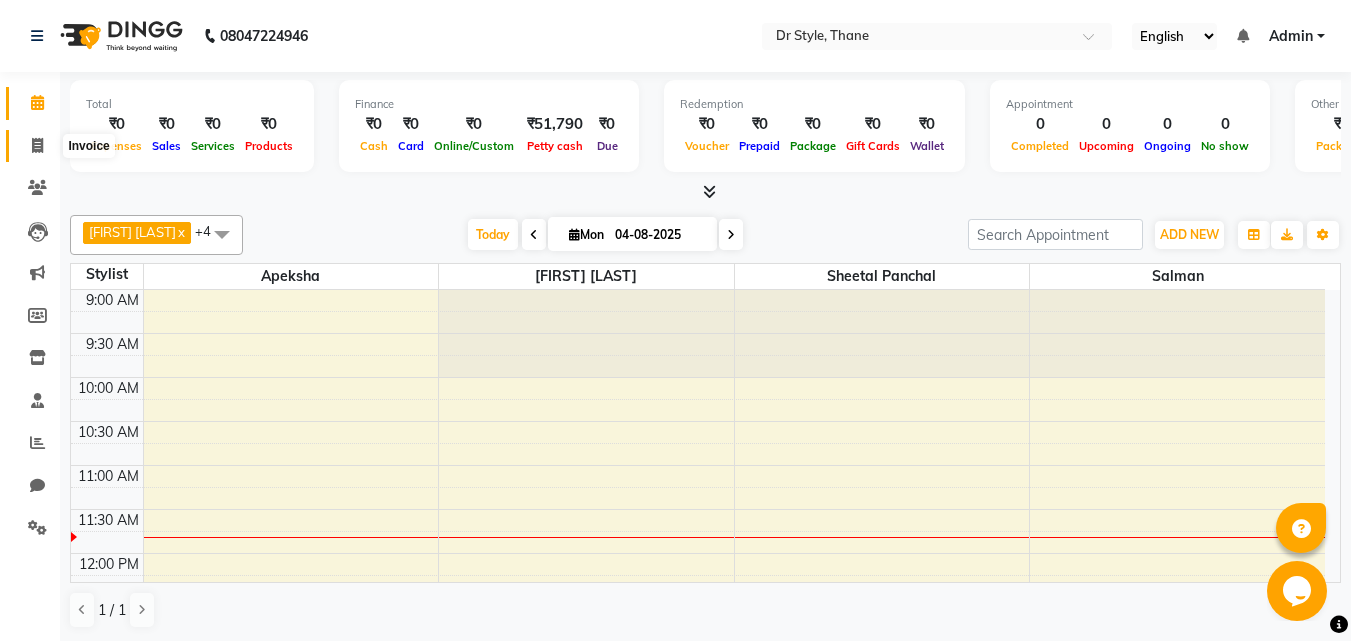 click 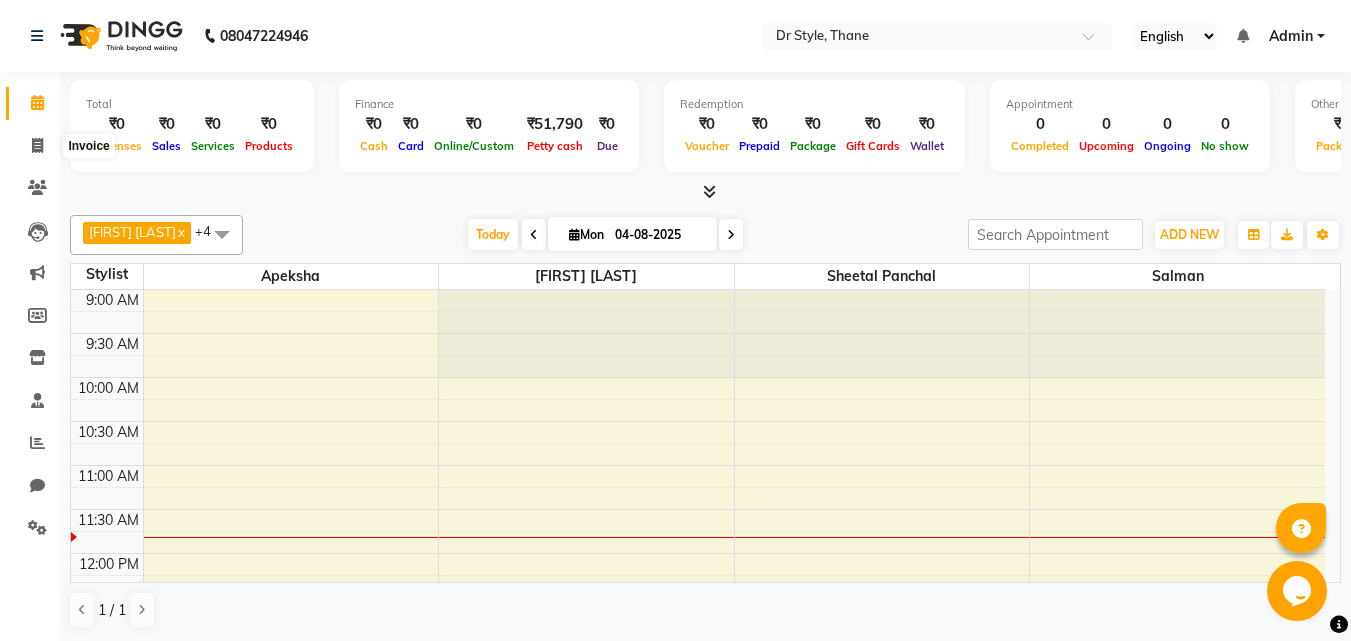 select on "7832" 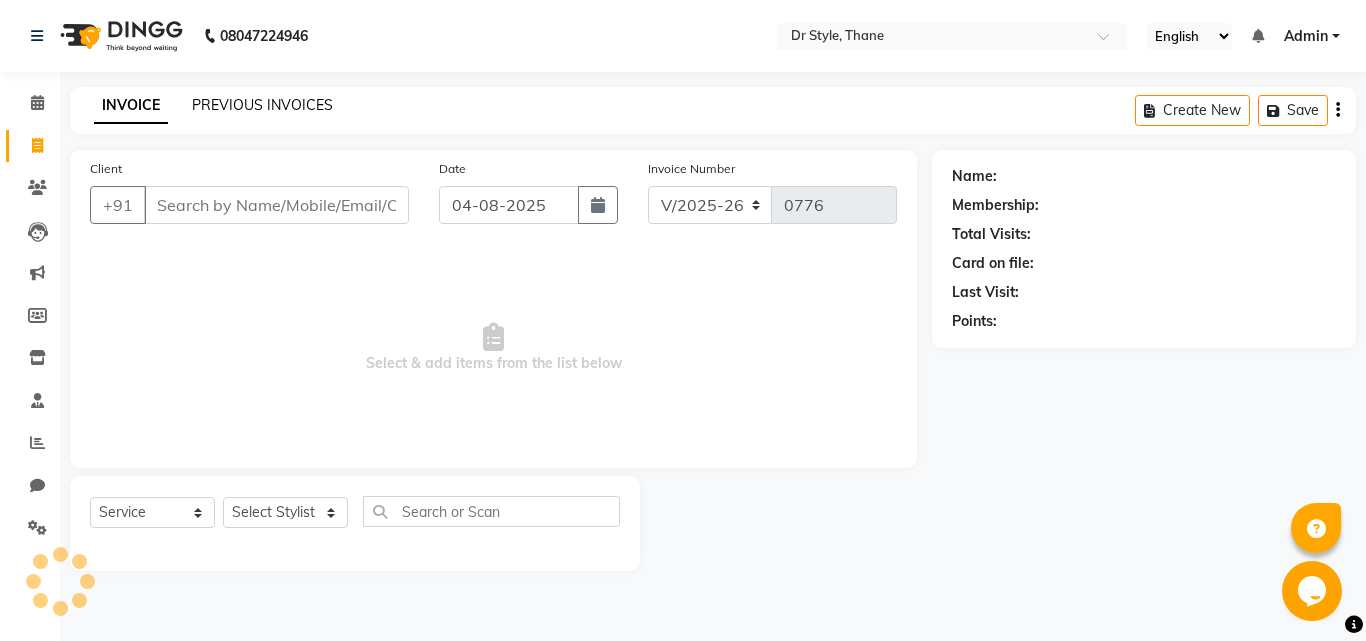 click on "PREVIOUS INVOICES" 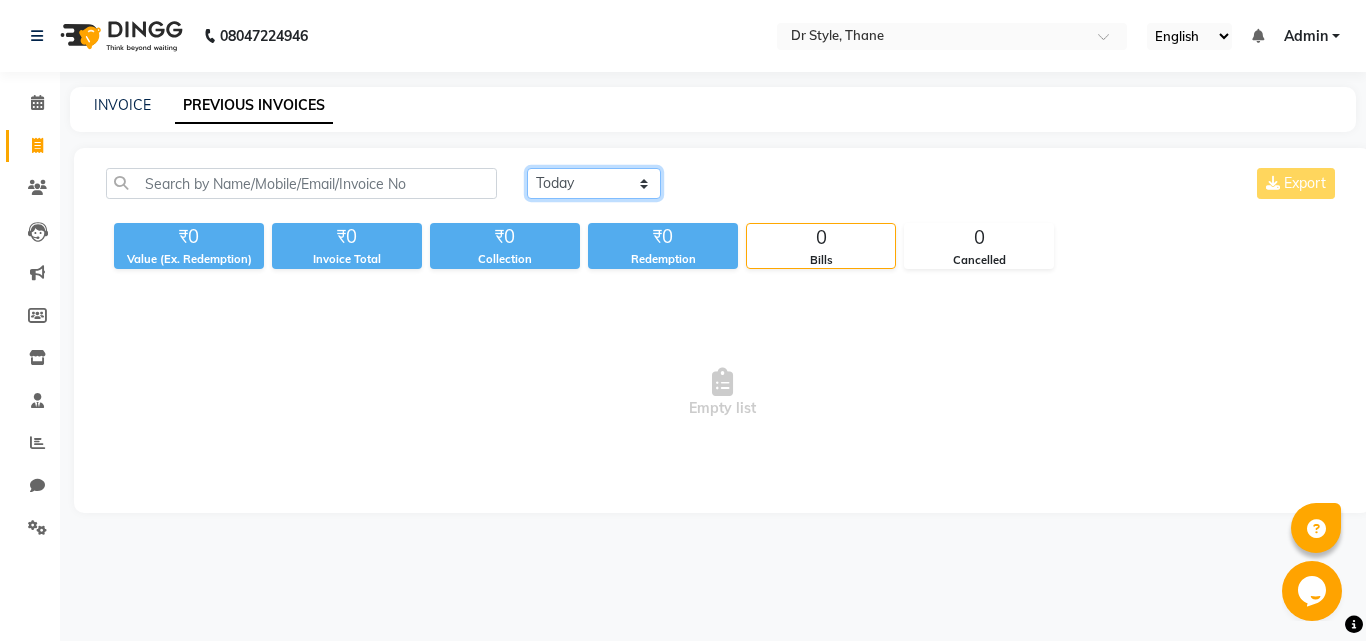 click on "Today Yesterday Custom Range" 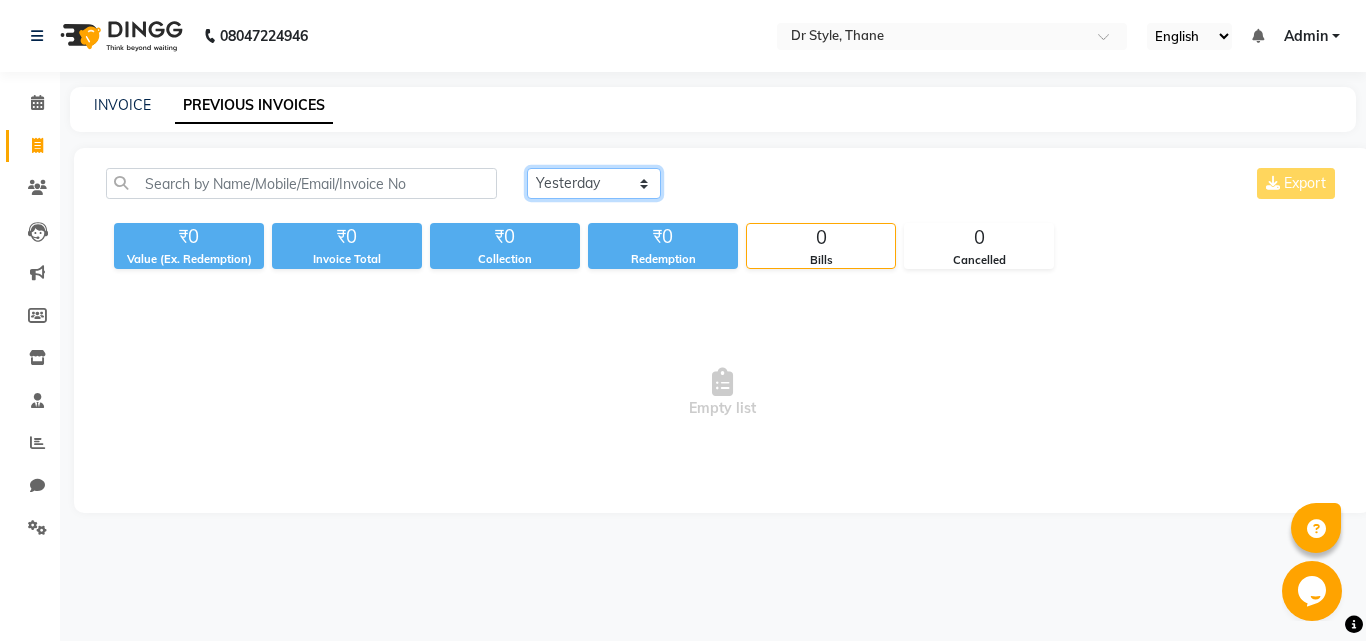 click on "Today Yesterday Custom Range" 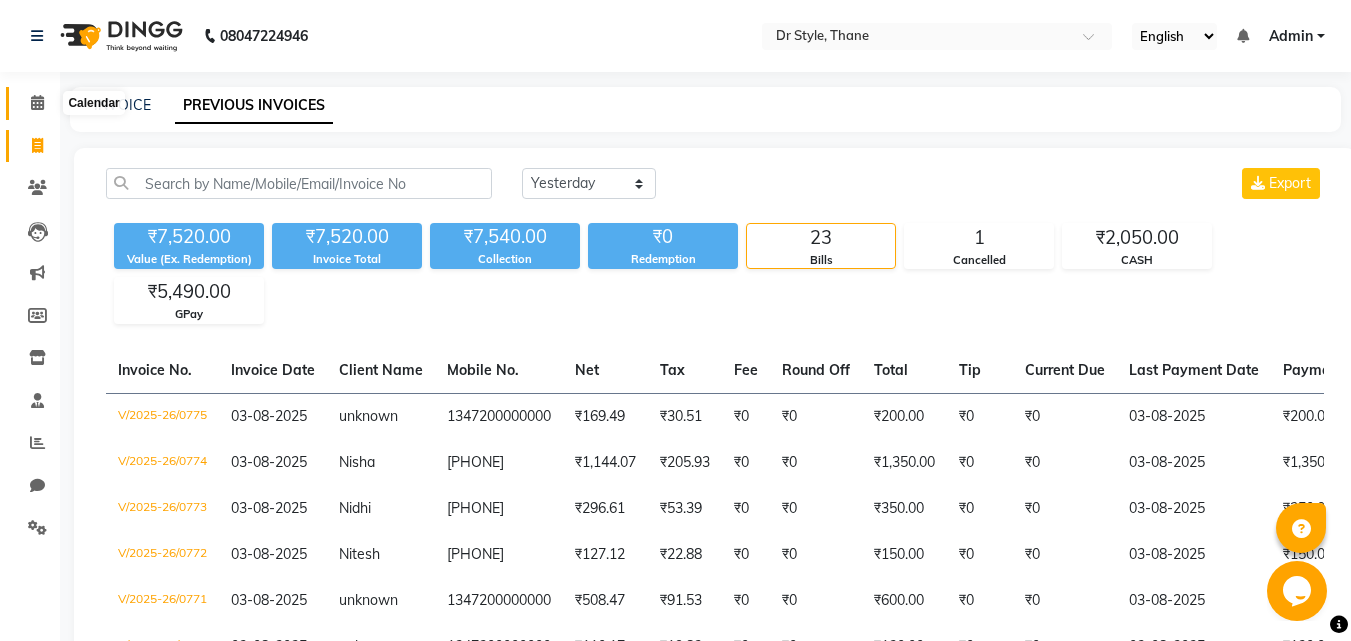 click 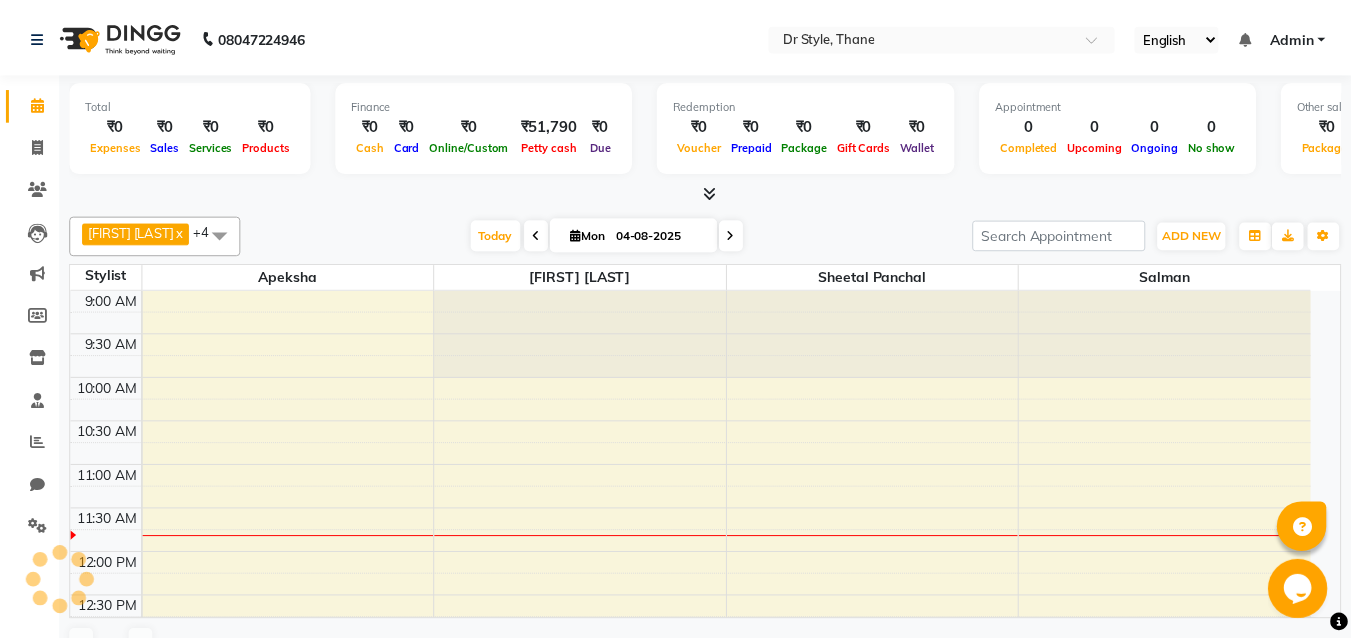scroll, scrollTop: 0, scrollLeft: 0, axis: both 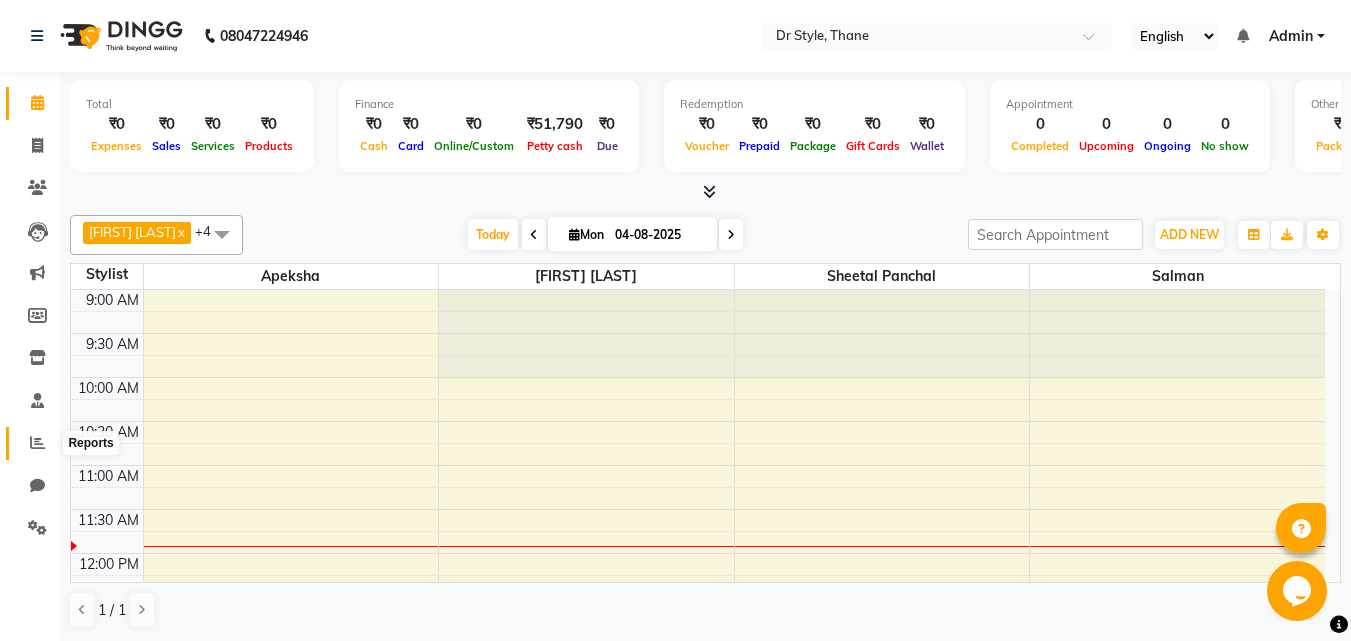 click 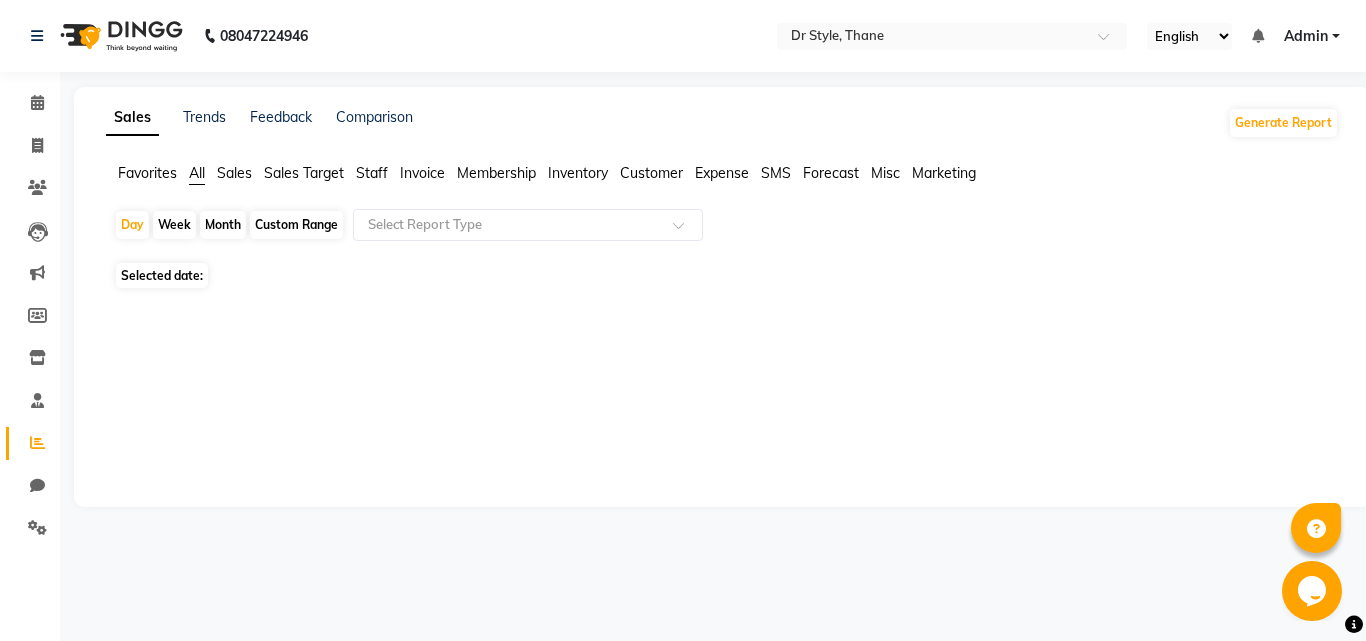 click on "Month" 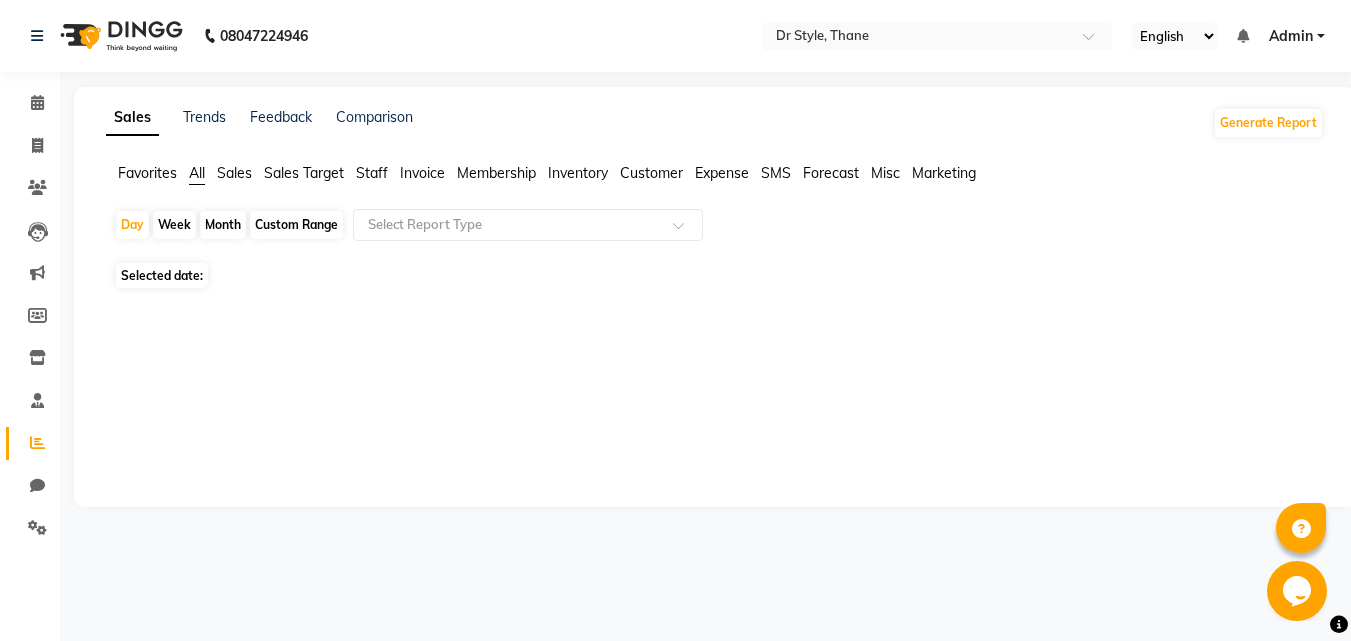 select on "8" 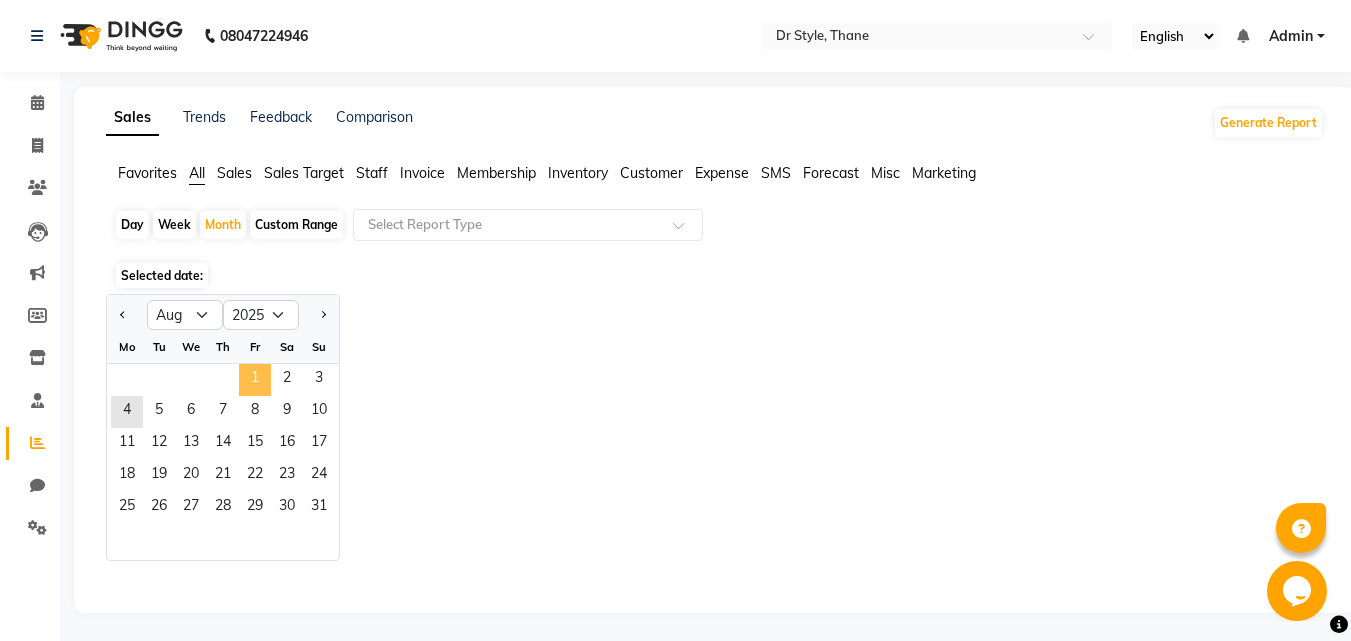 click on "1" 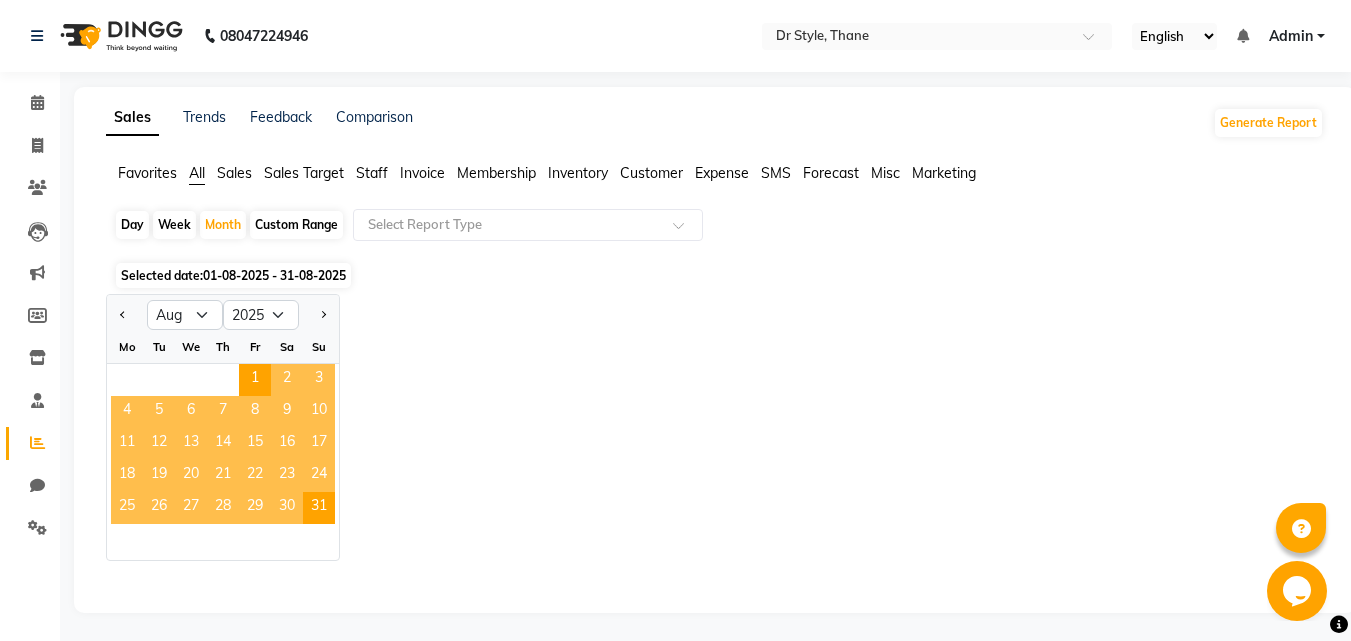 scroll, scrollTop: 2, scrollLeft: 0, axis: vertical 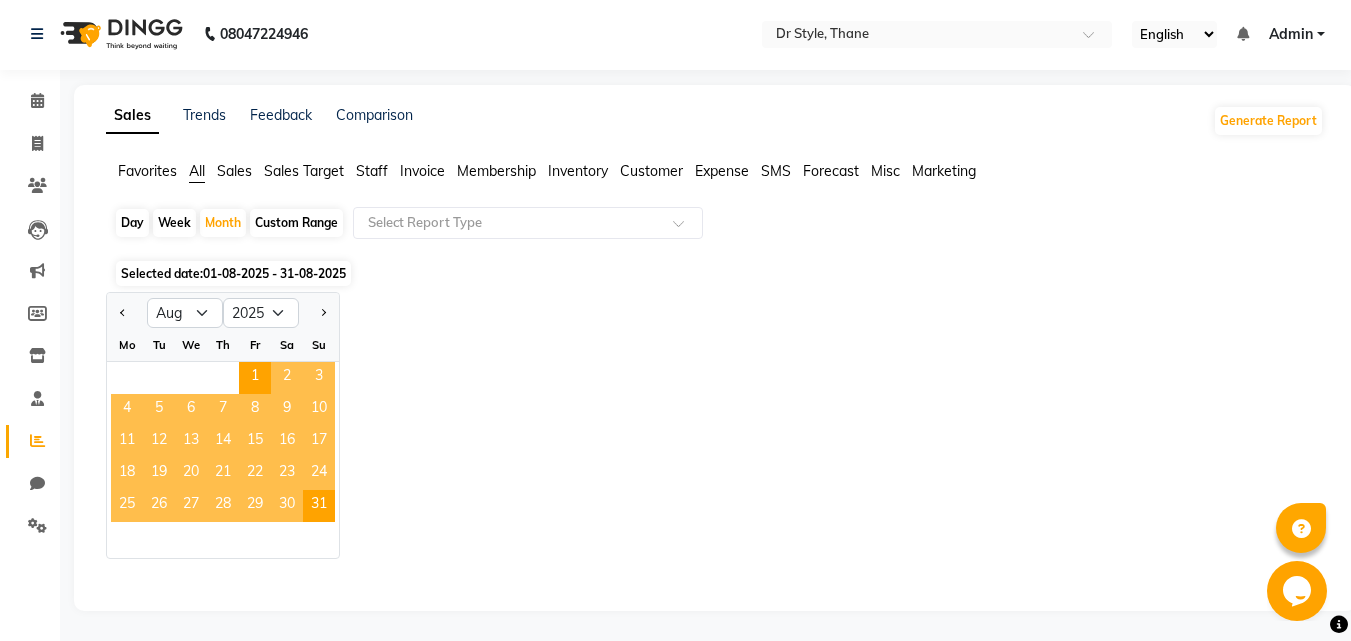 click on "Jan Feb Mar Apr May Jun Jul Aug Sep Oct Nov Dec 2015 2016 2017 2018 2019 2020 2021 2022 2023 2024 2025 2026 2027 2028 2029 2030 2031 2032 2033 2034 2035 Mo Tu We Th Fr Sa Su  1   2   3   4   5   6   7   8   9   10   11   12   13   14   15   16   17   18   19   20   21   22   23   24   25   26   27   28   29   30   31" 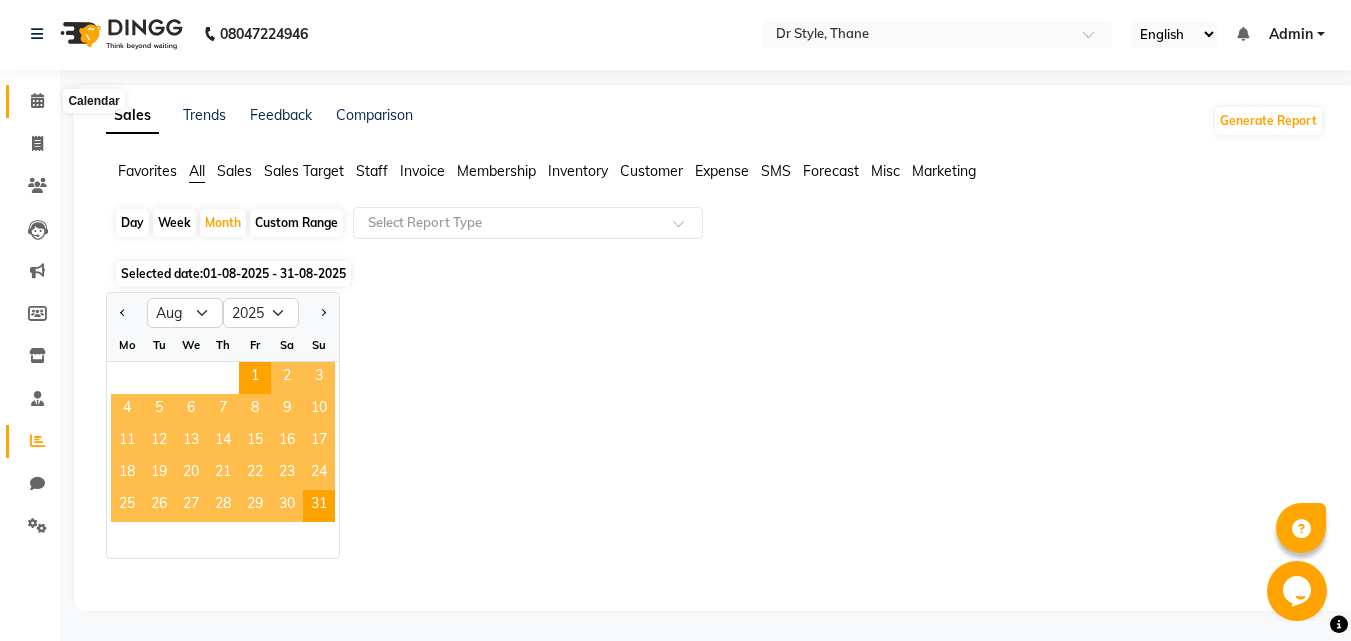 click 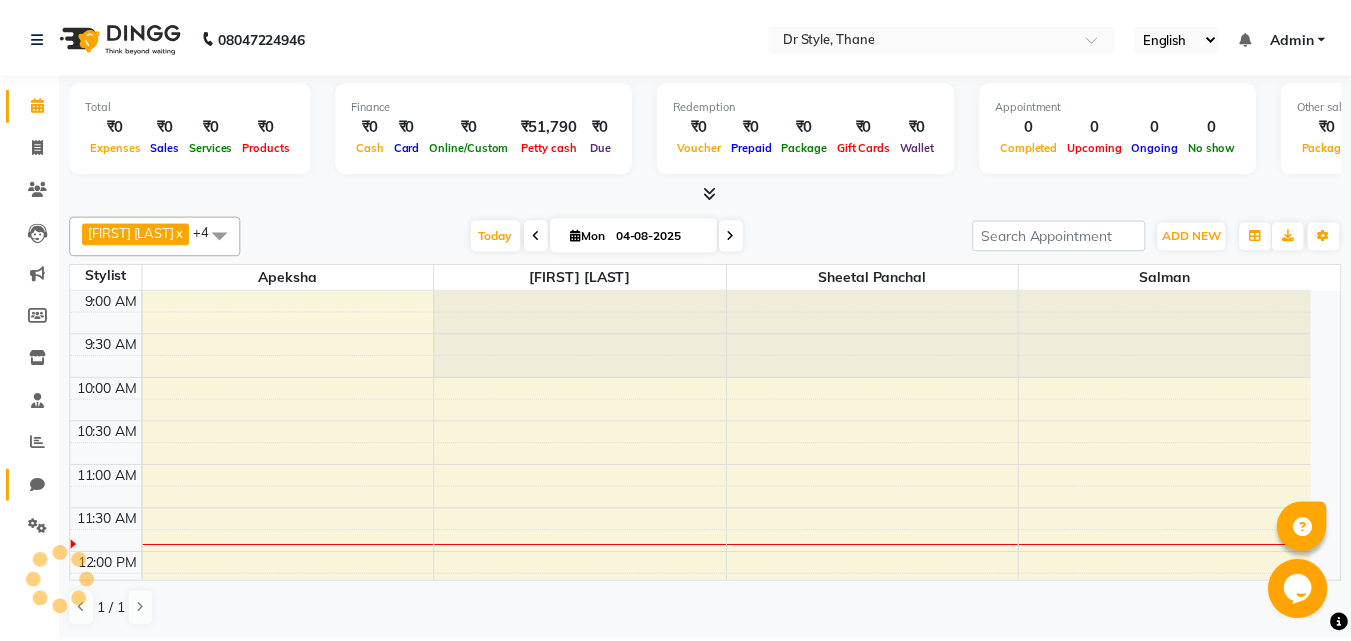 scroll, scrollTop: 177, scrollLeft: 0, axis: vertical 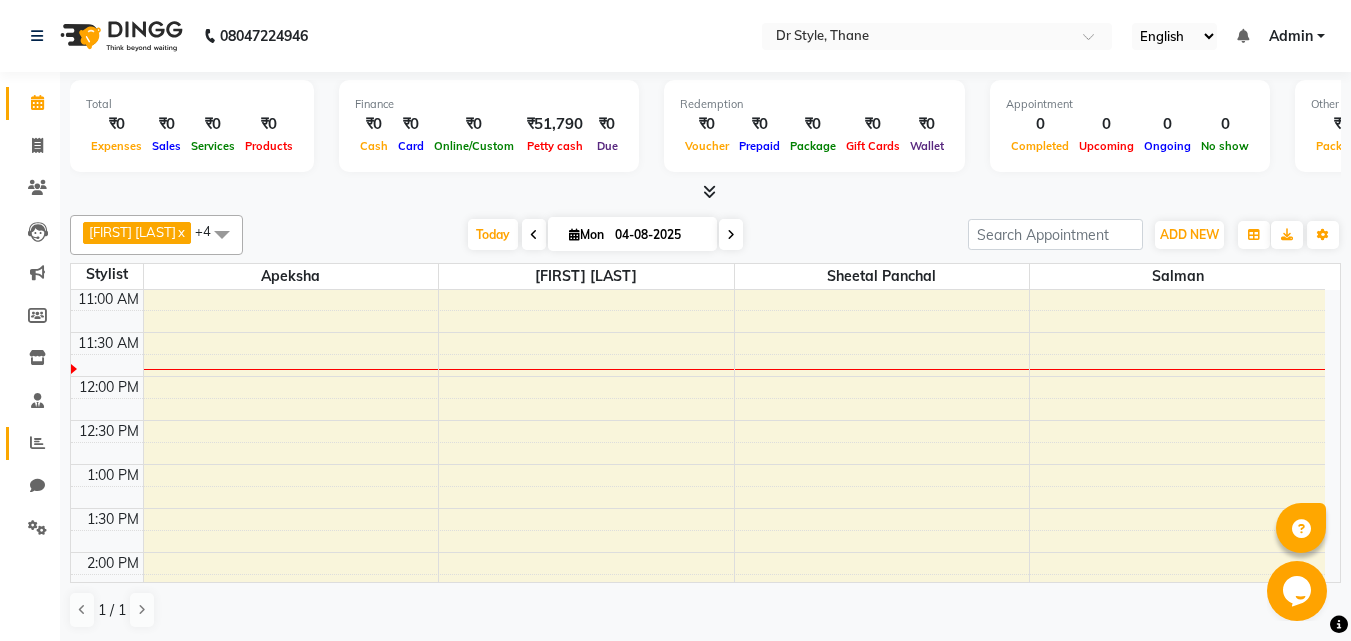 click on "Reports" 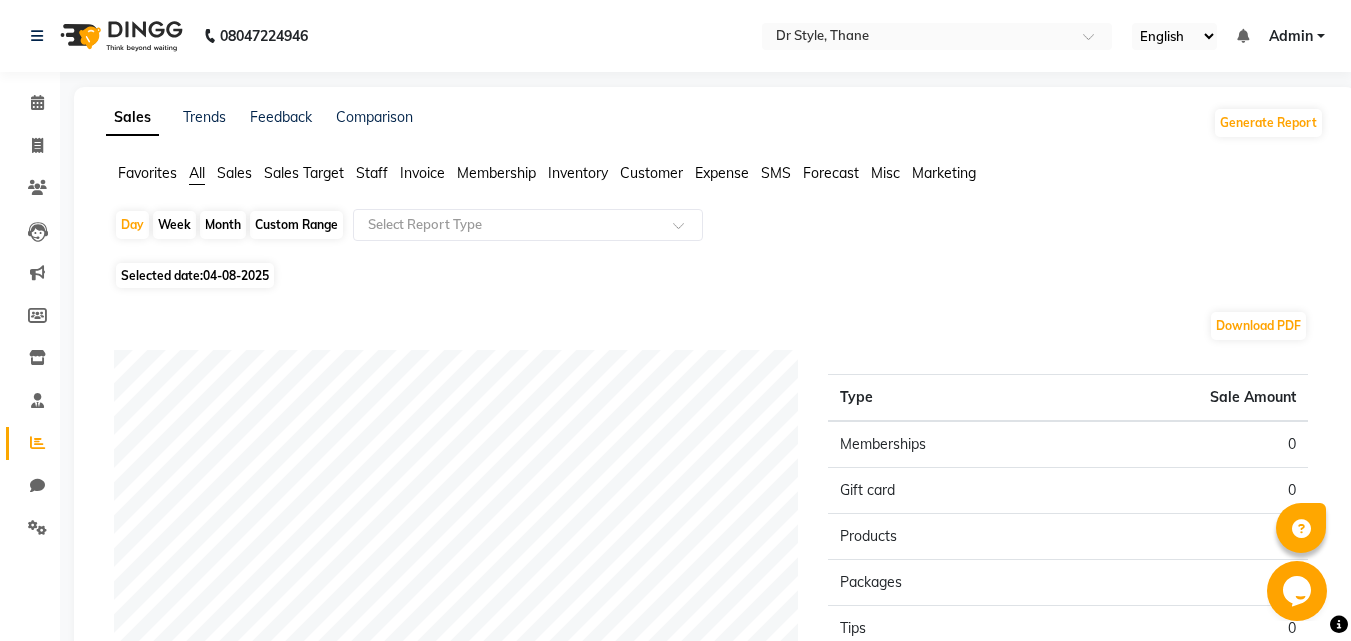 click on "Month" 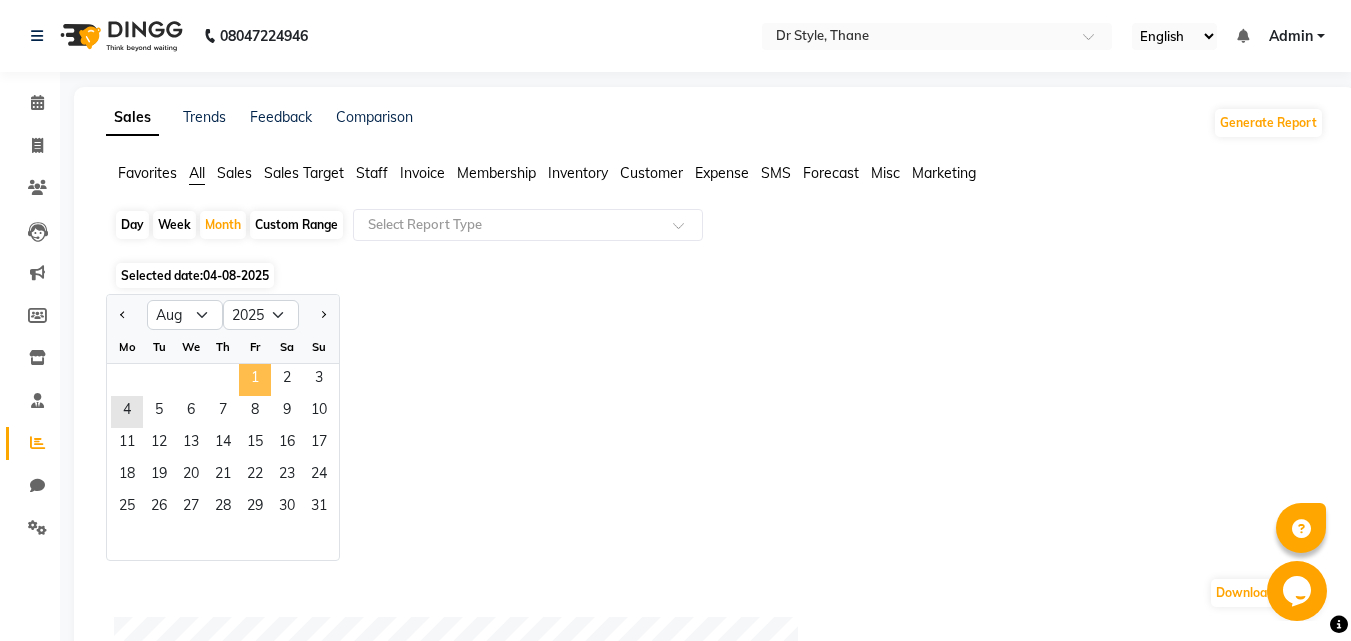 click on "1" 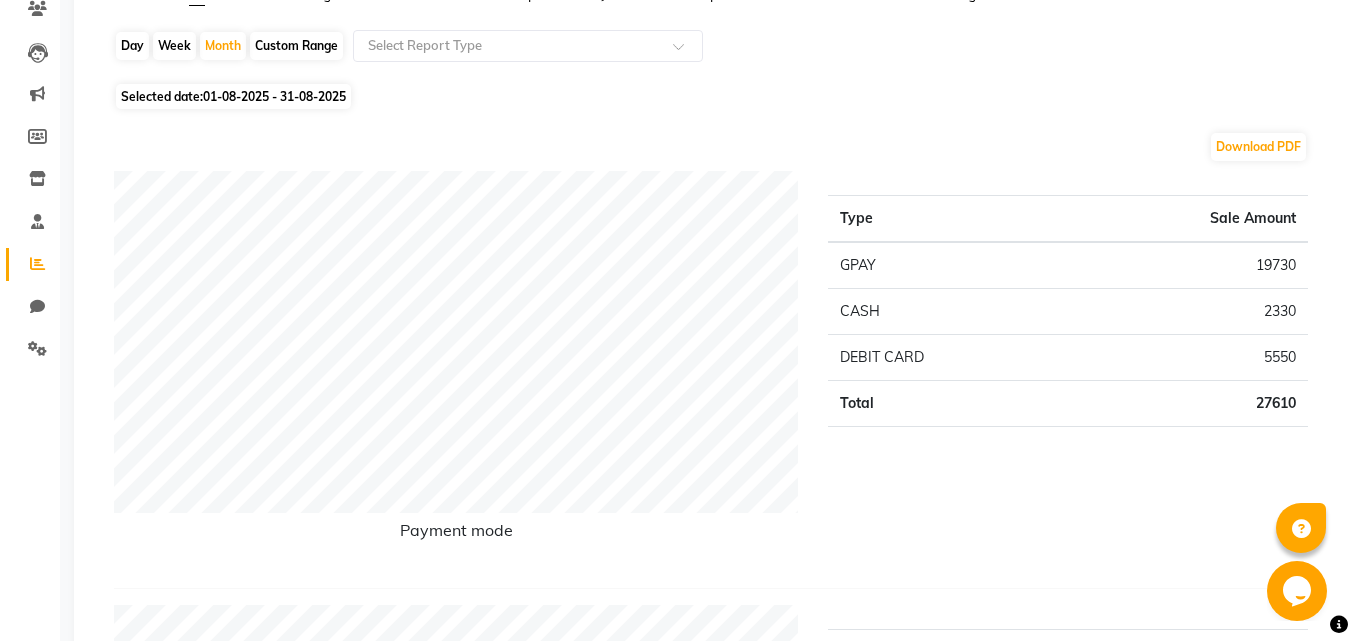 scroll, scrollTop: 0, scrollLeft: 0, axis: both 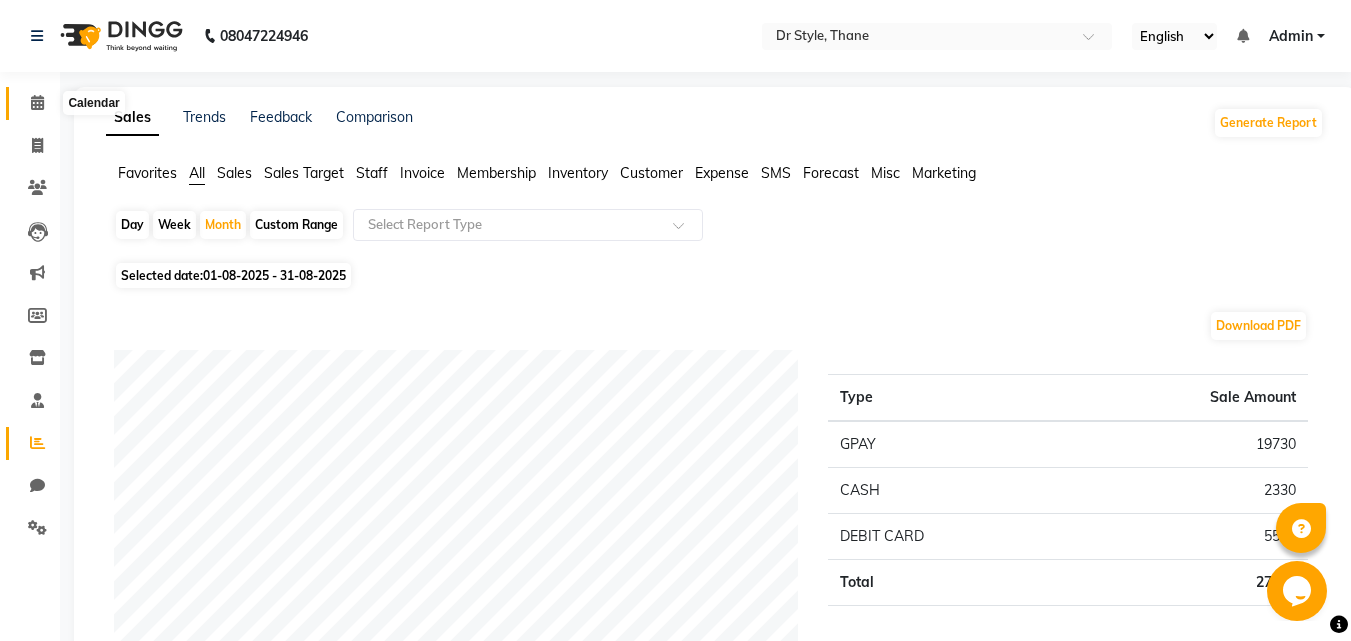 click 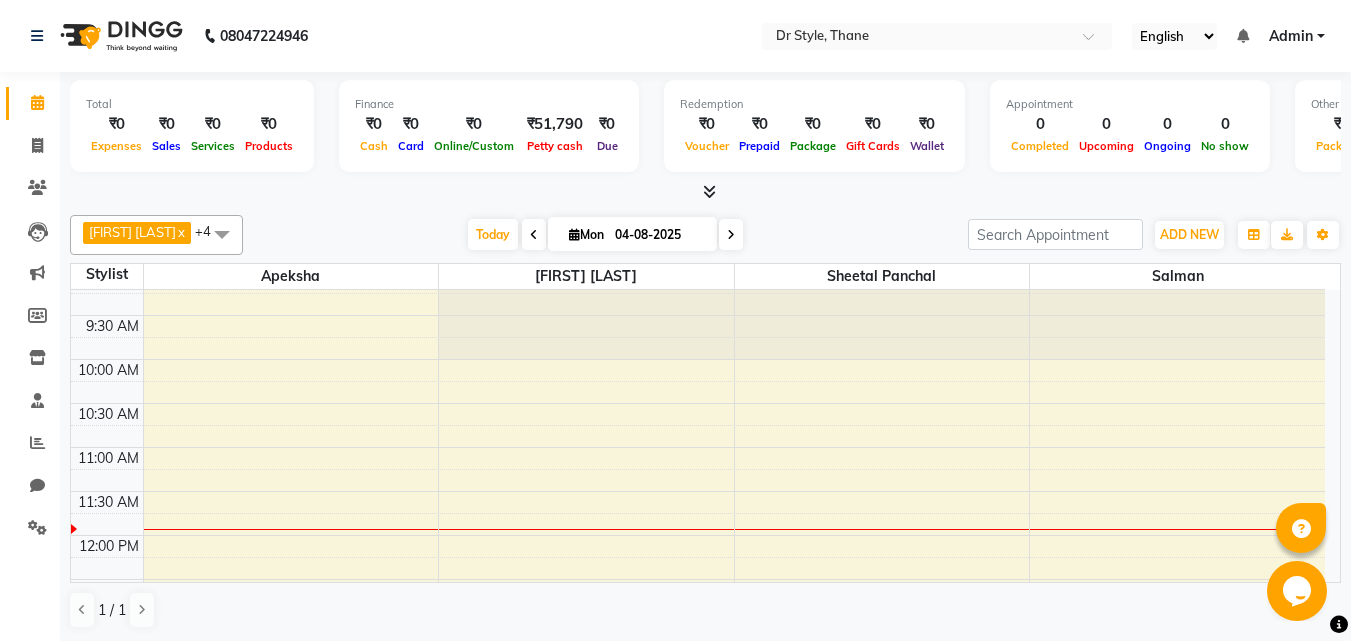 scroll, scrollTop: 0, scrollLeft: 0, axis: both 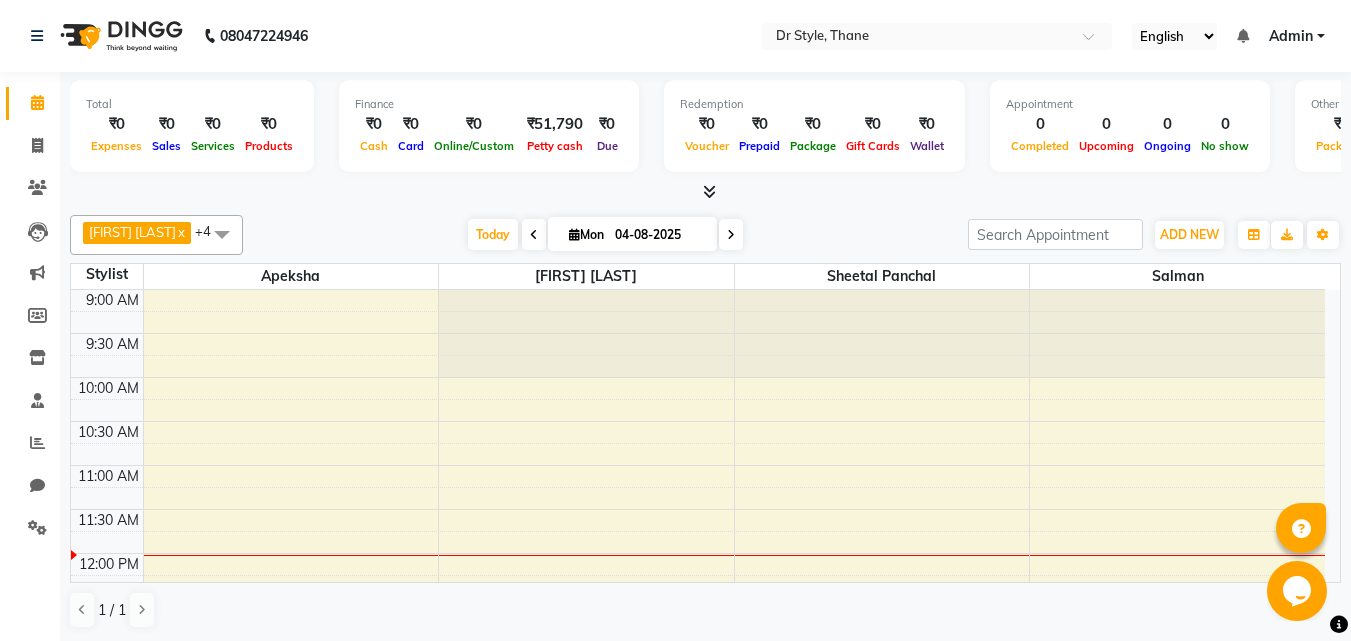 click on "1 / 1" at bounding box center [705, 610] 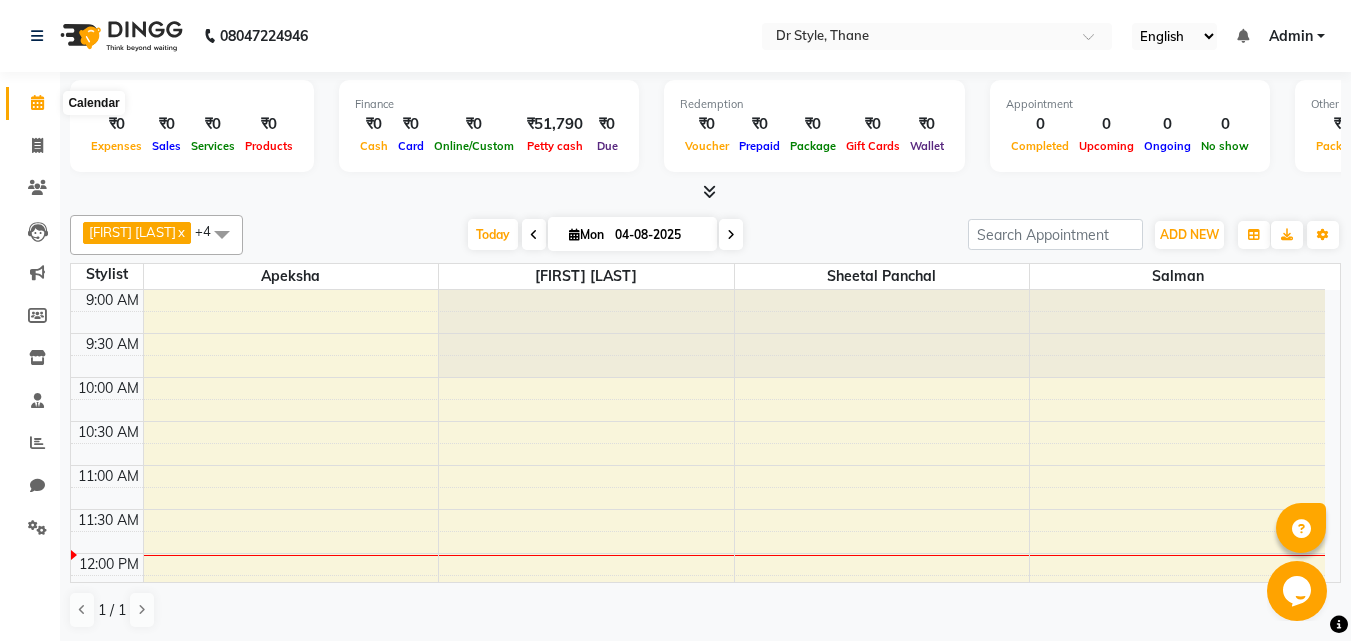 click 